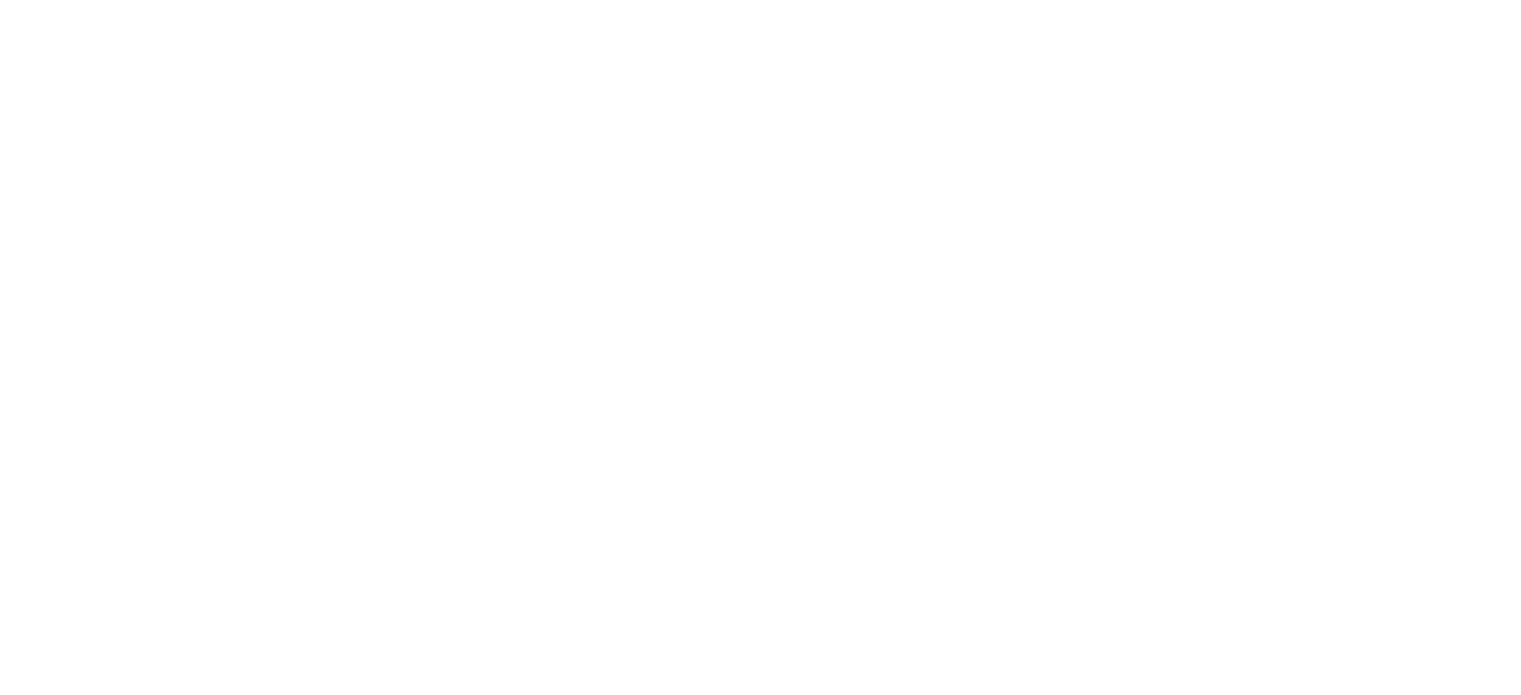 scroll, scrollTop: 0, scrollLeft: 0, axis: both 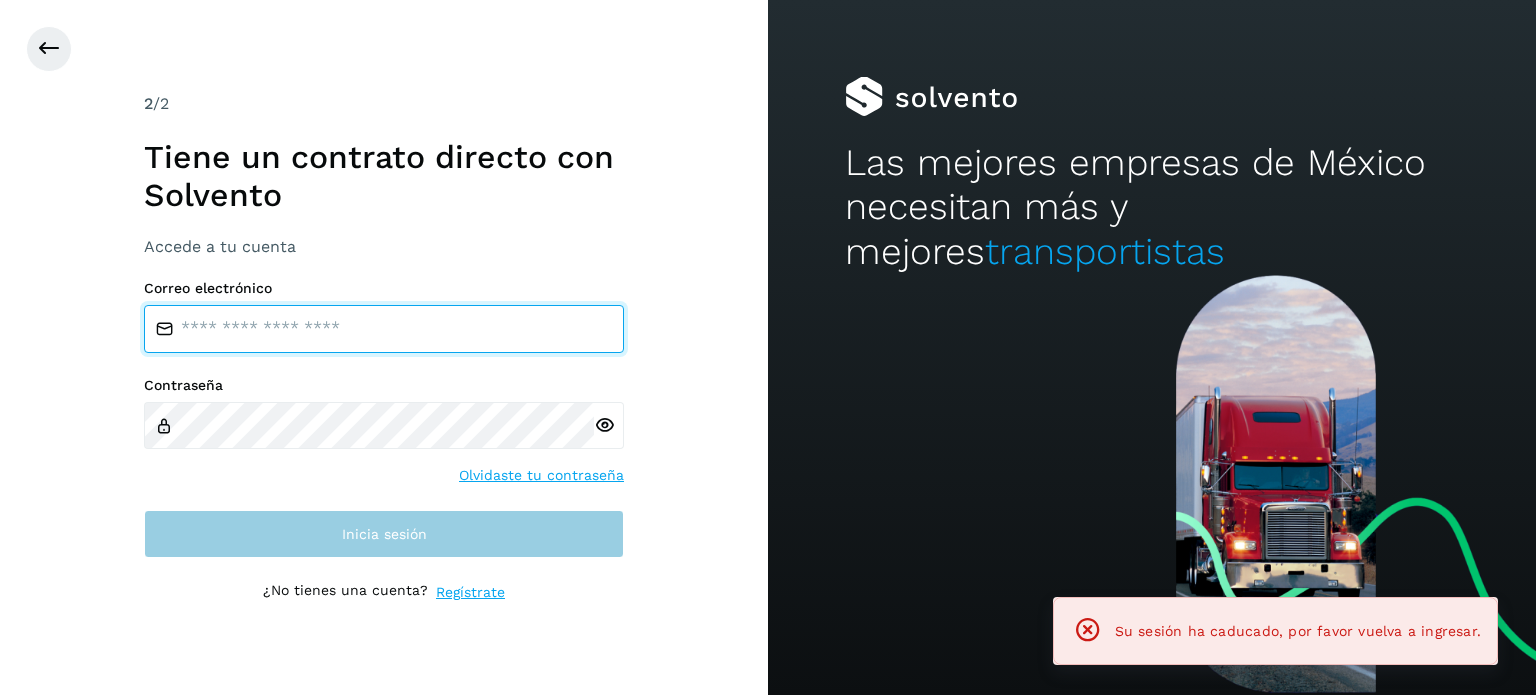 type on "**********" 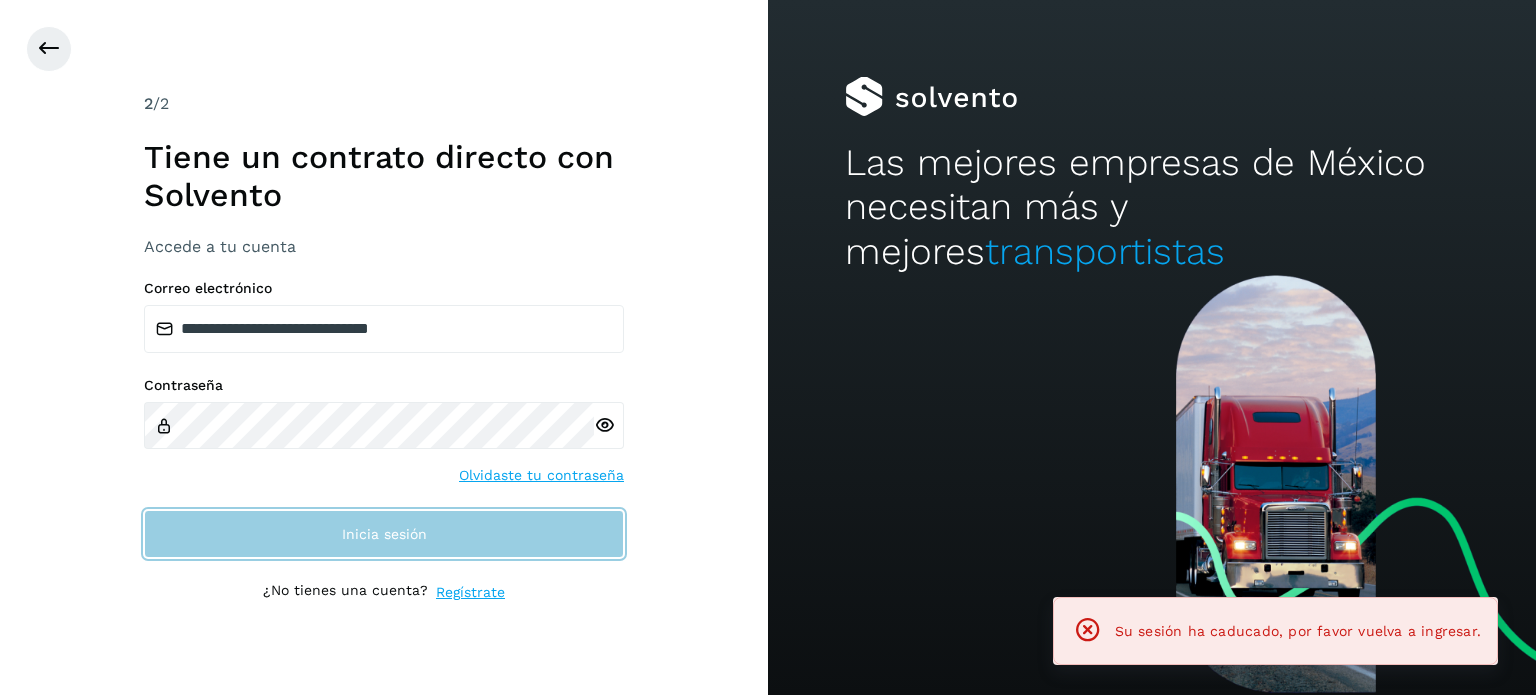 click on "Inicia sesión" at bounding box center (384, 534) 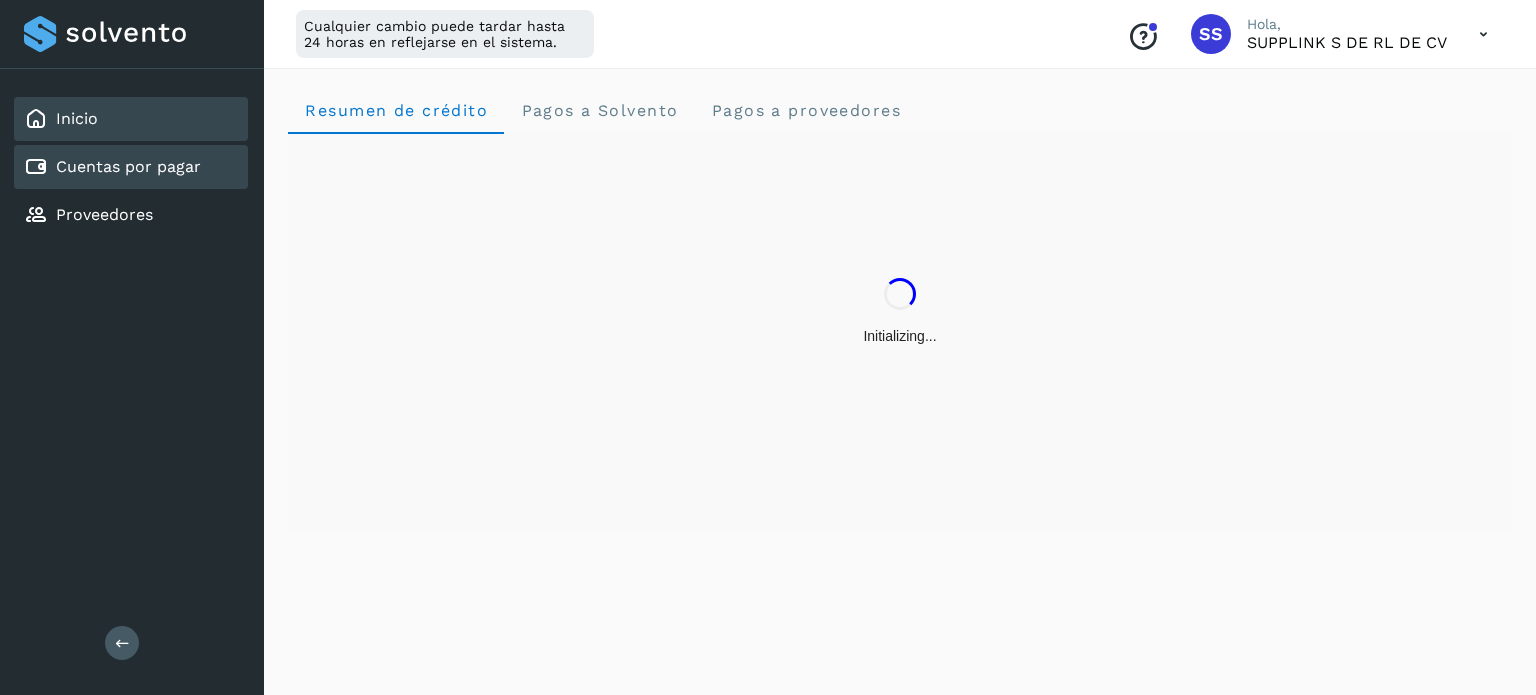 click on "Cuentas por pagar" at bounding box center (128, 166) 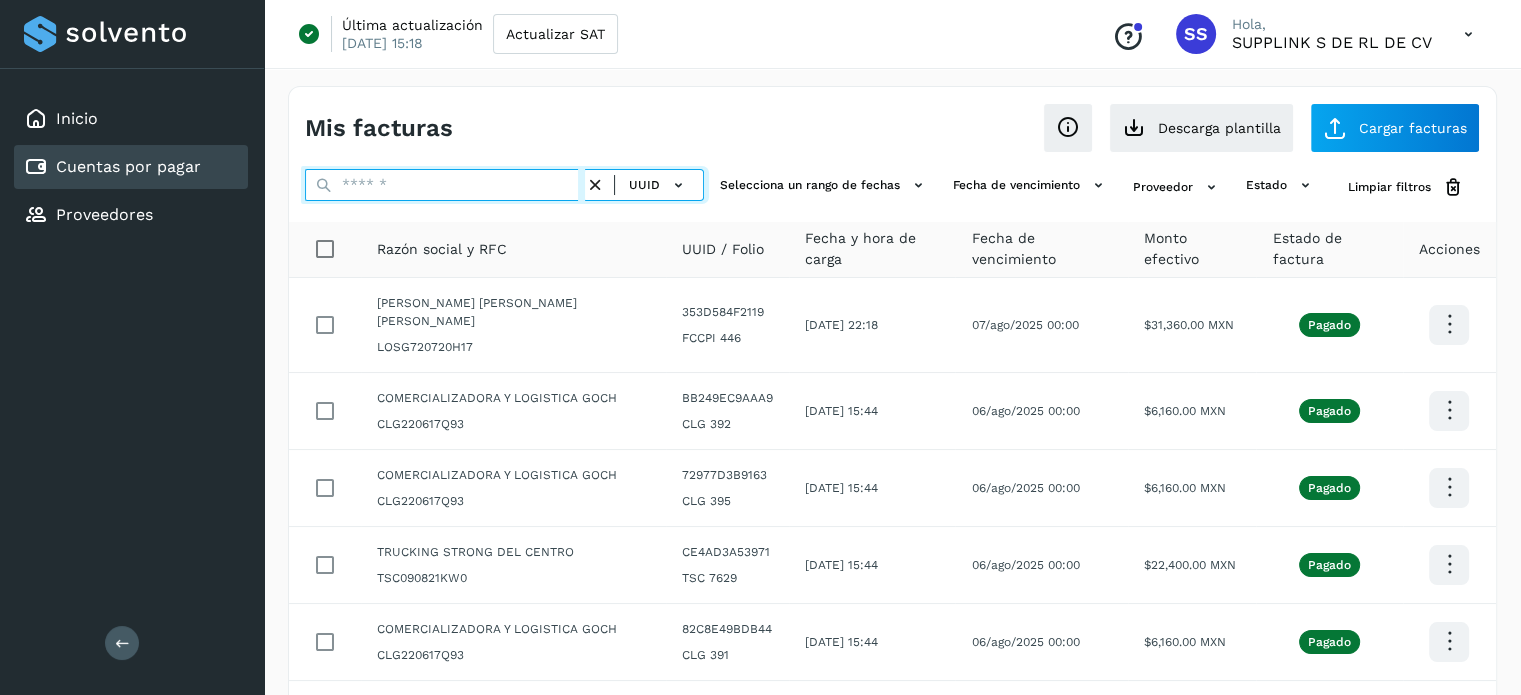 click at bounding box center (445, 185) 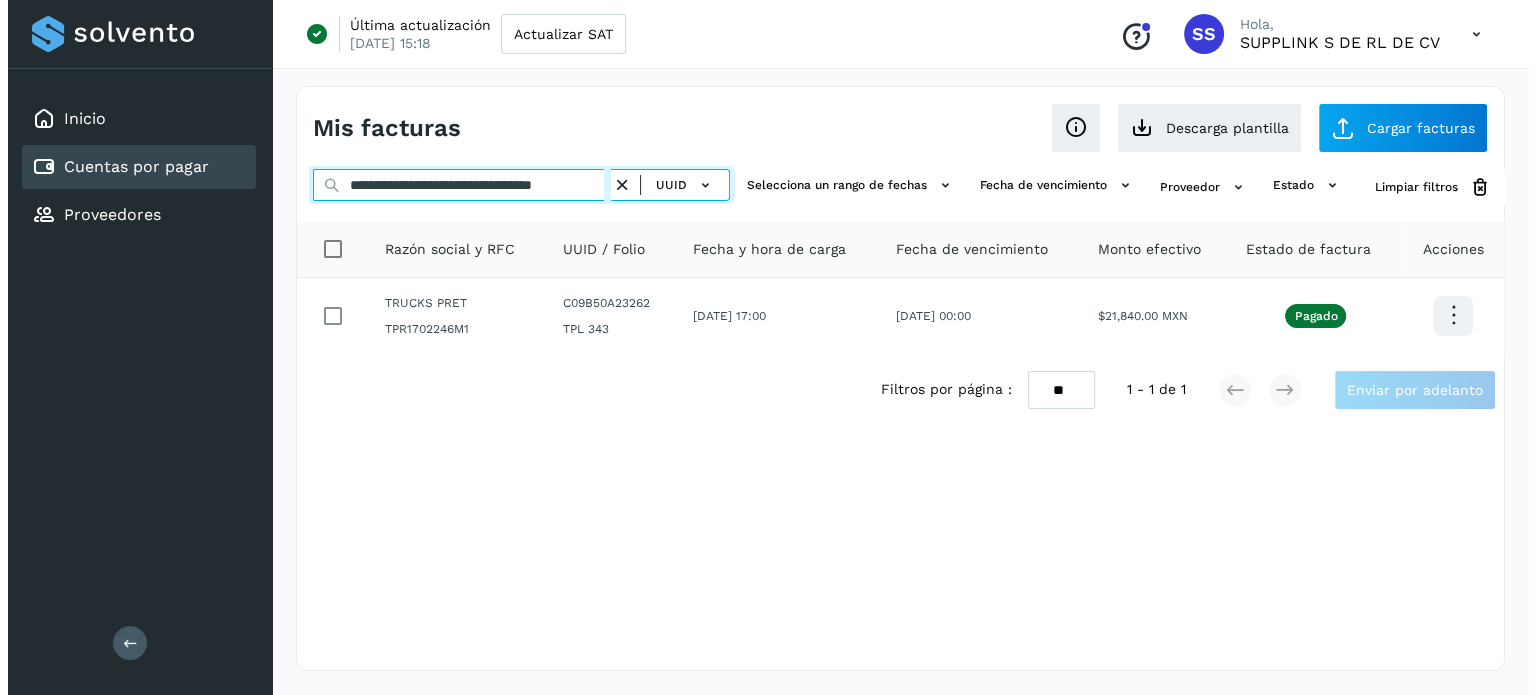 scroll, scrollTop: 0, scrollLeft: 47, axis: horizontal 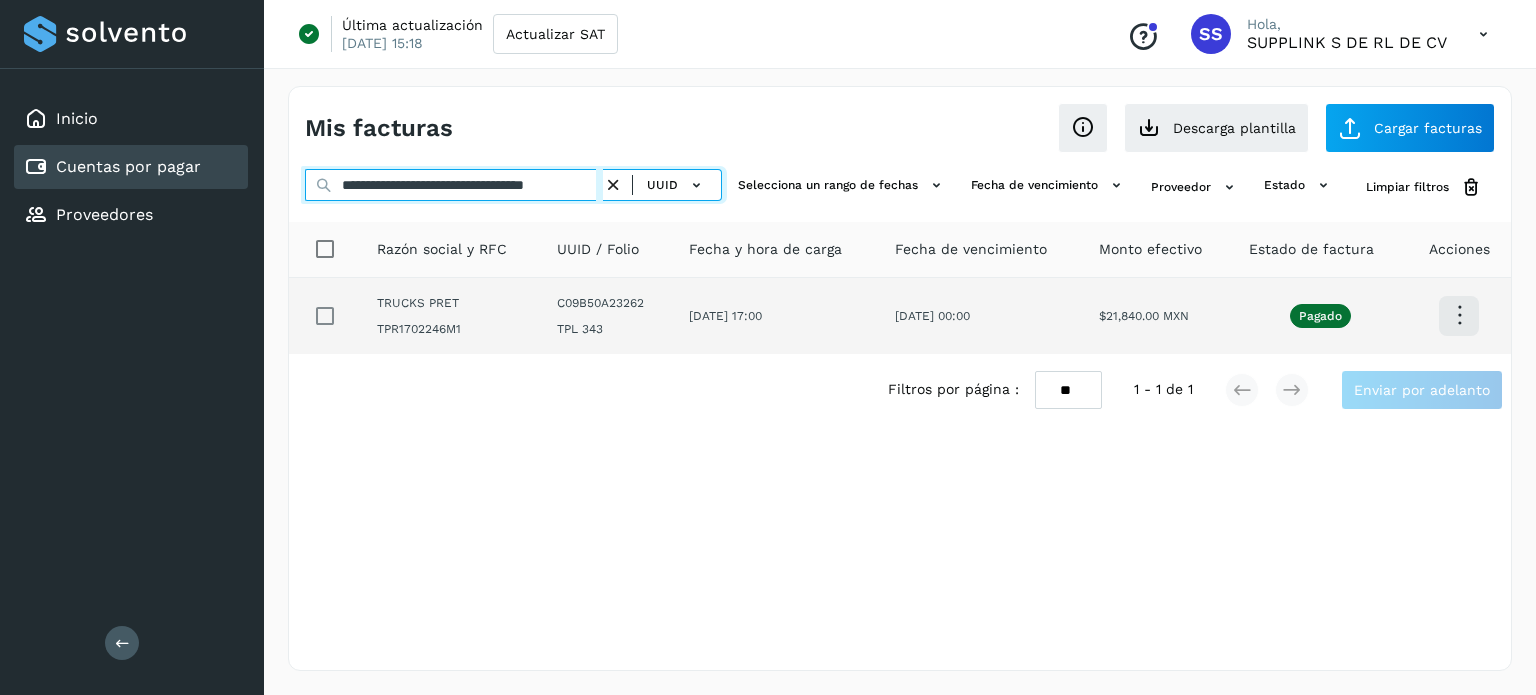 type on "**********" 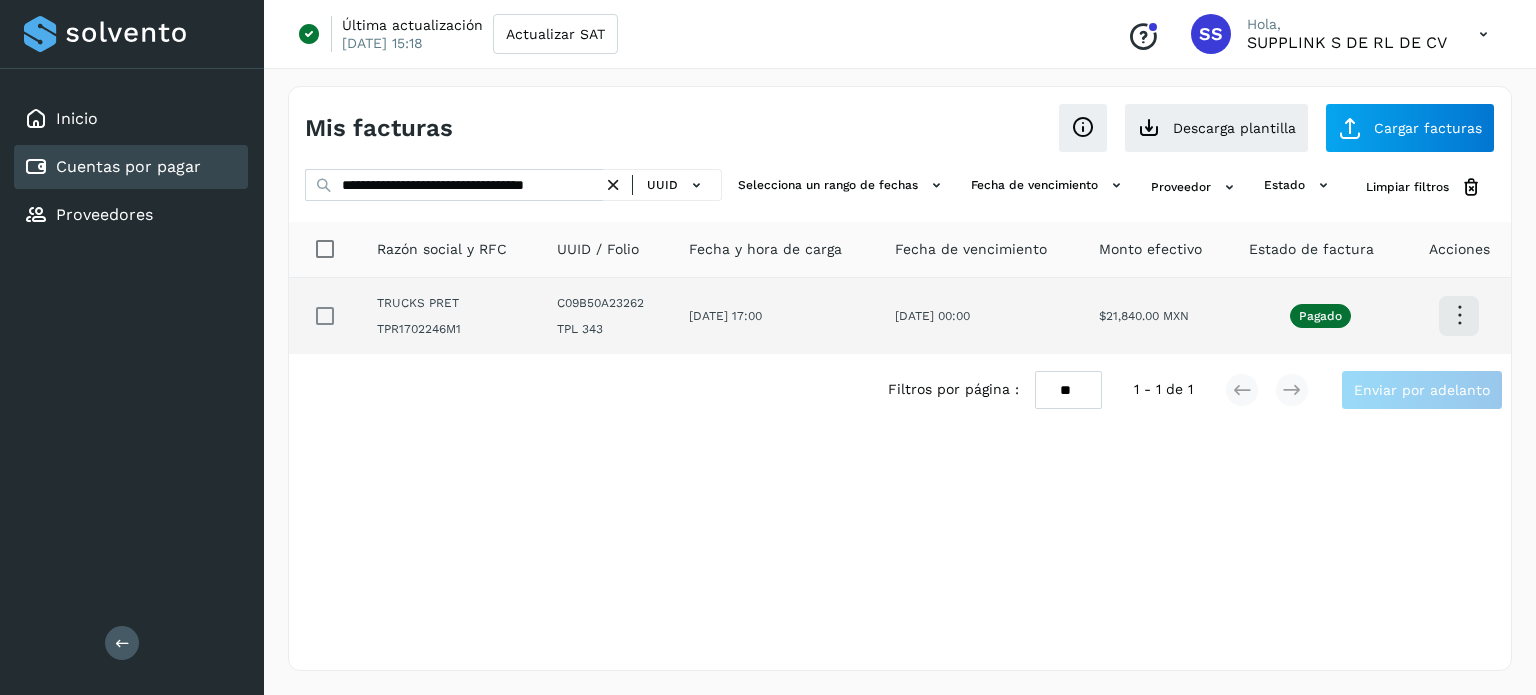 click at bounding box center [1459, 315] 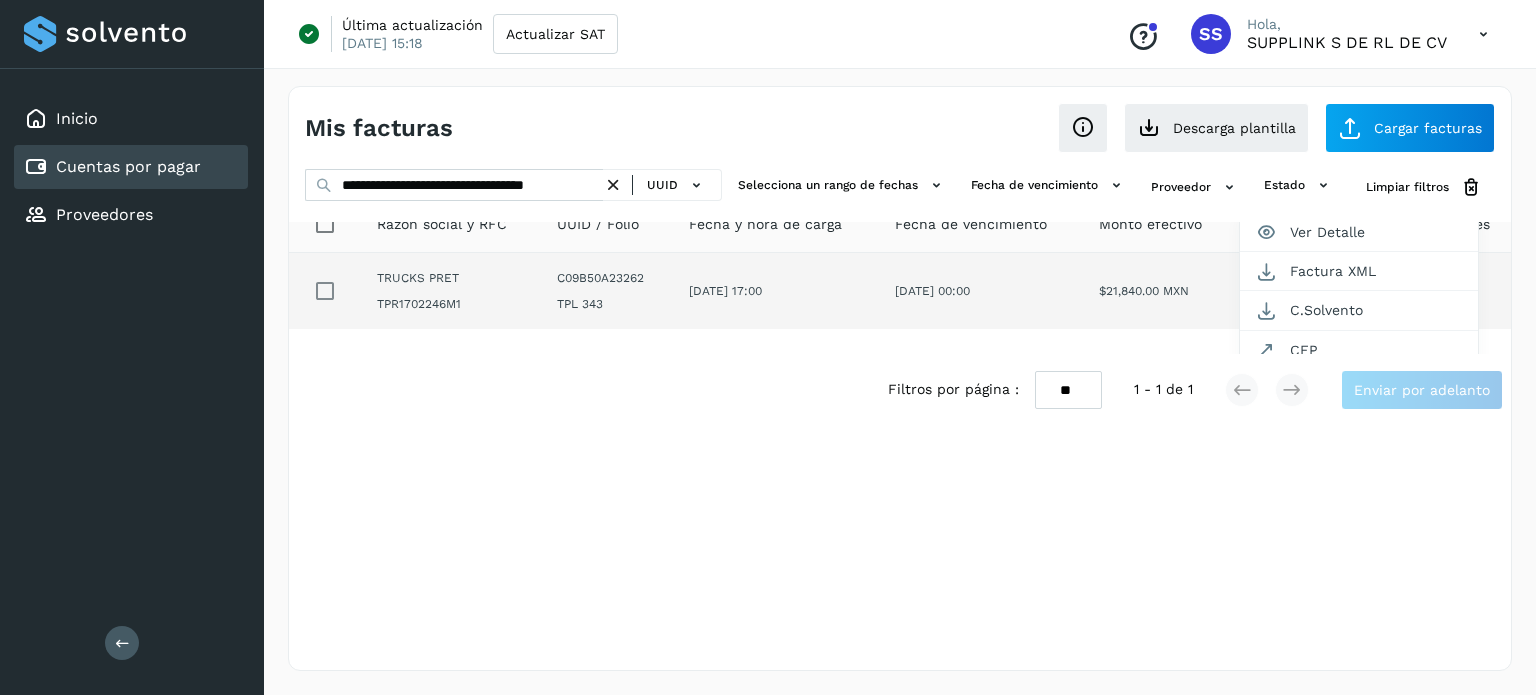 click at bounding box center [768, 347] 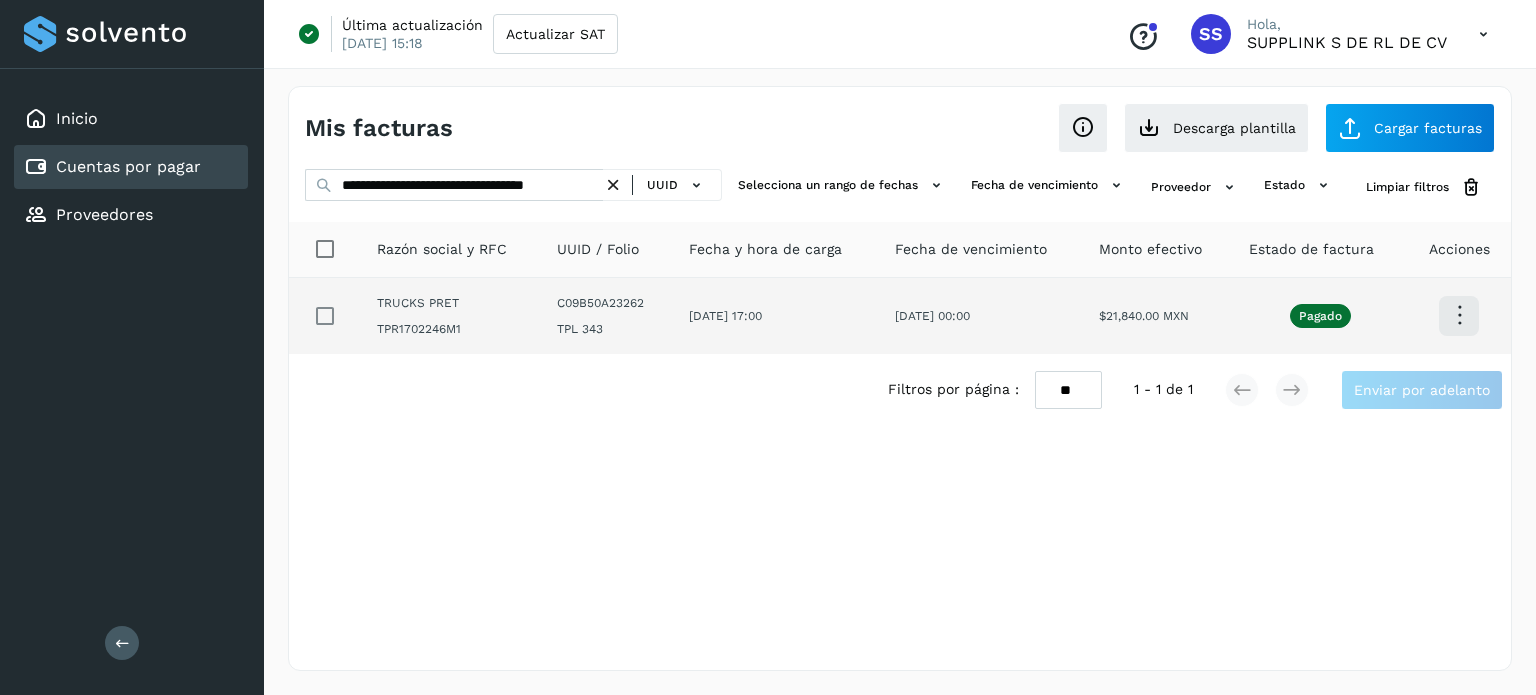 scroll, scrollTop: 0, scrollLeft: 0, axis: both 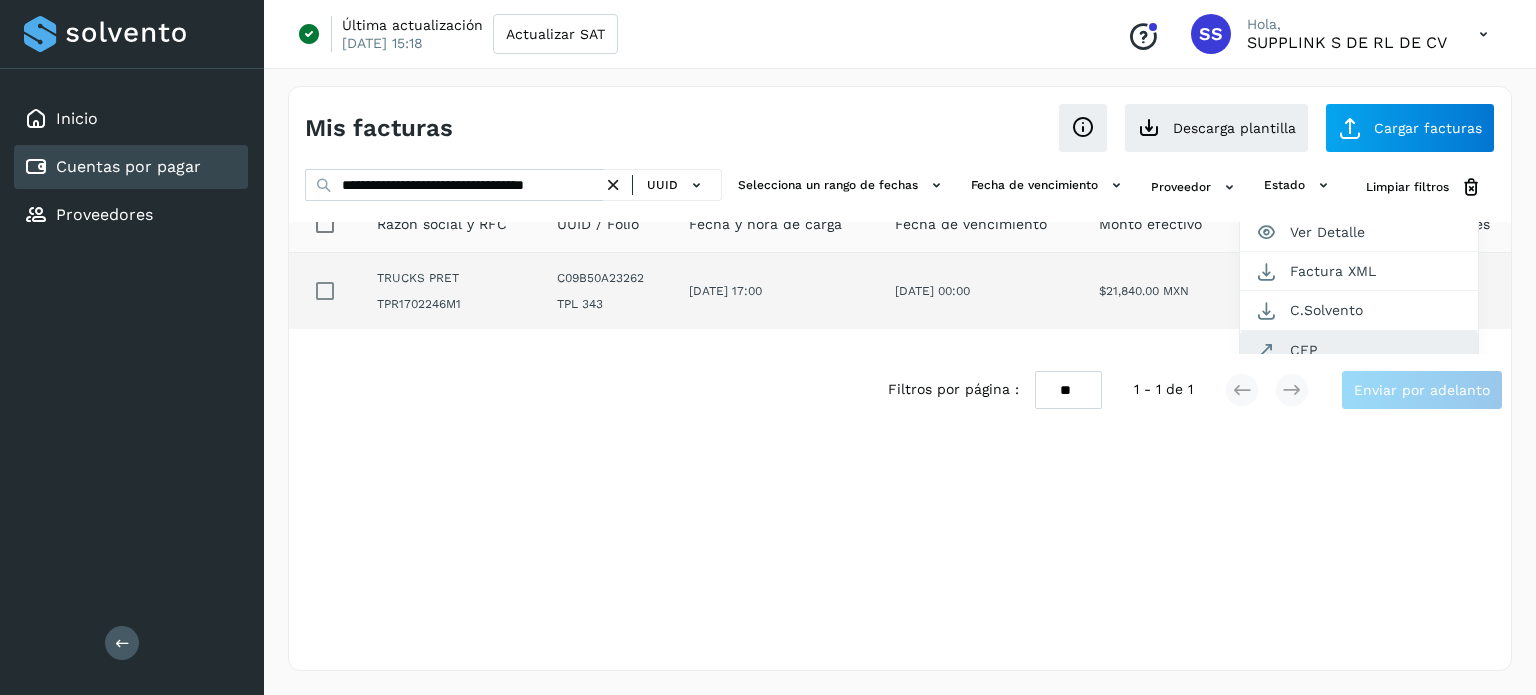 click on "CEP" 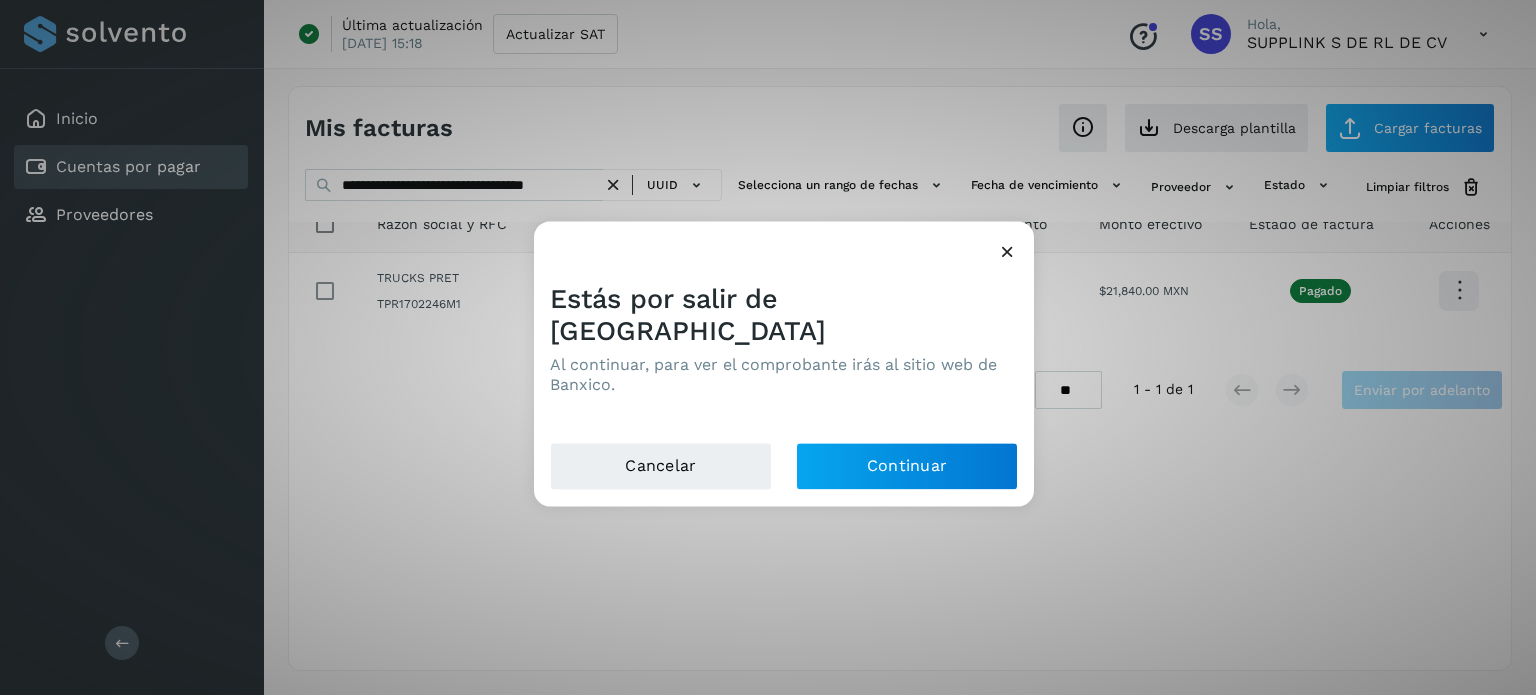 scroll, scrollTop: 0, scrollLeft: 0, axis: both 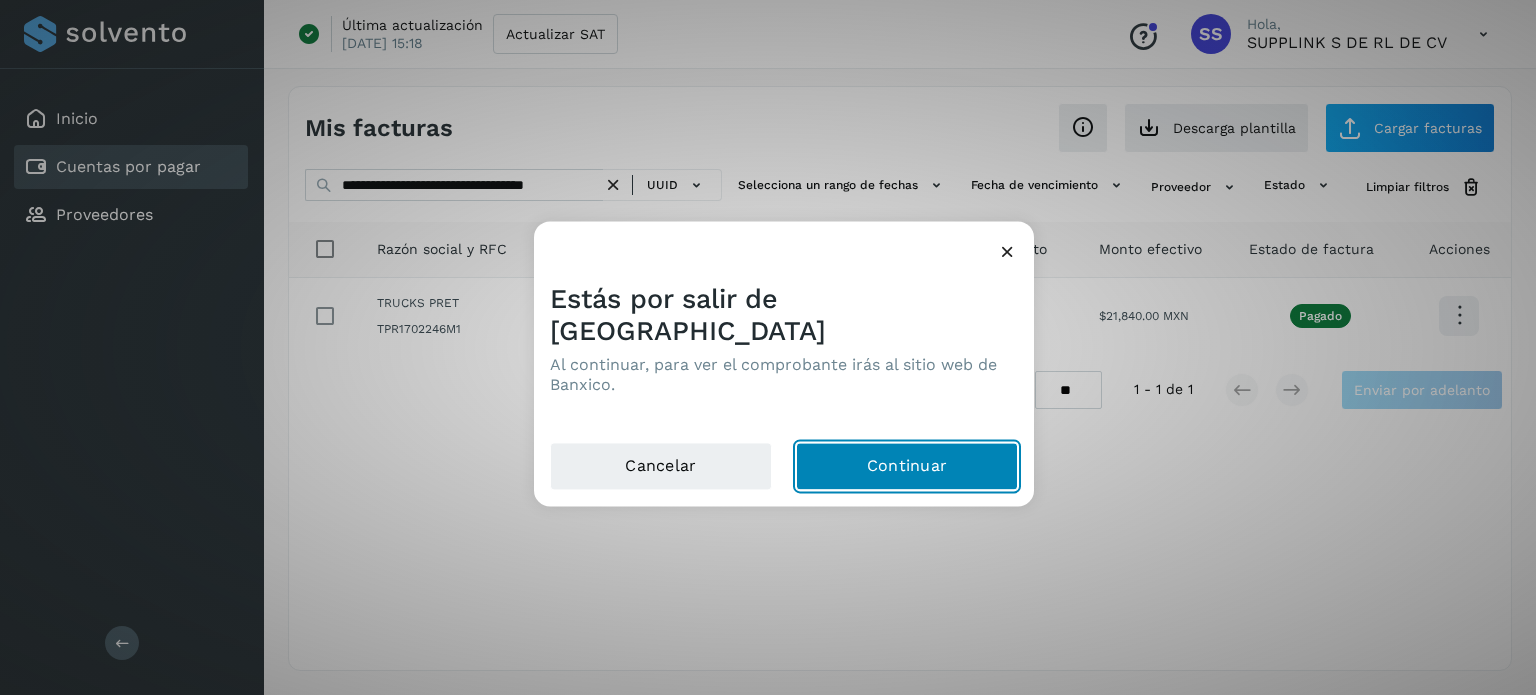 click on "Continuar" 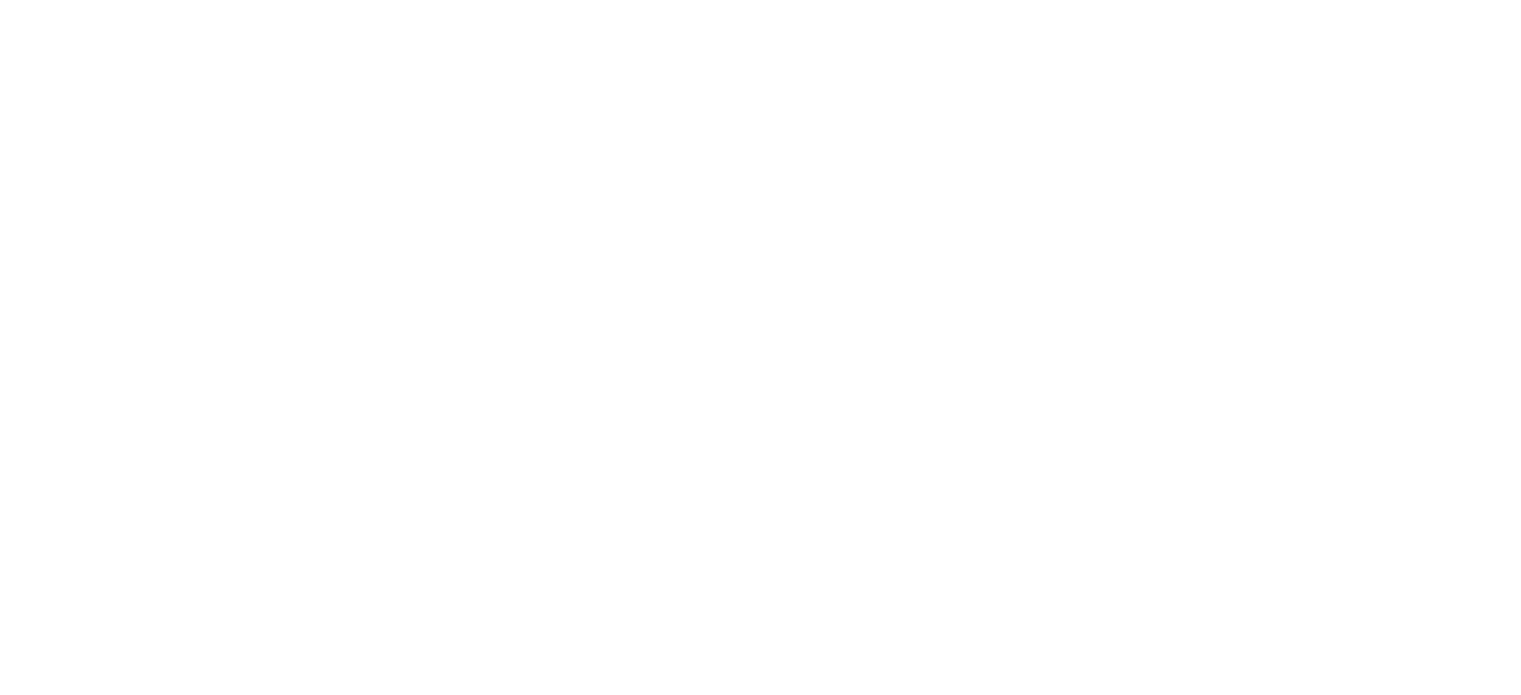 scroll, scrollTop: 0, scrollLeft: 0, axis: both 